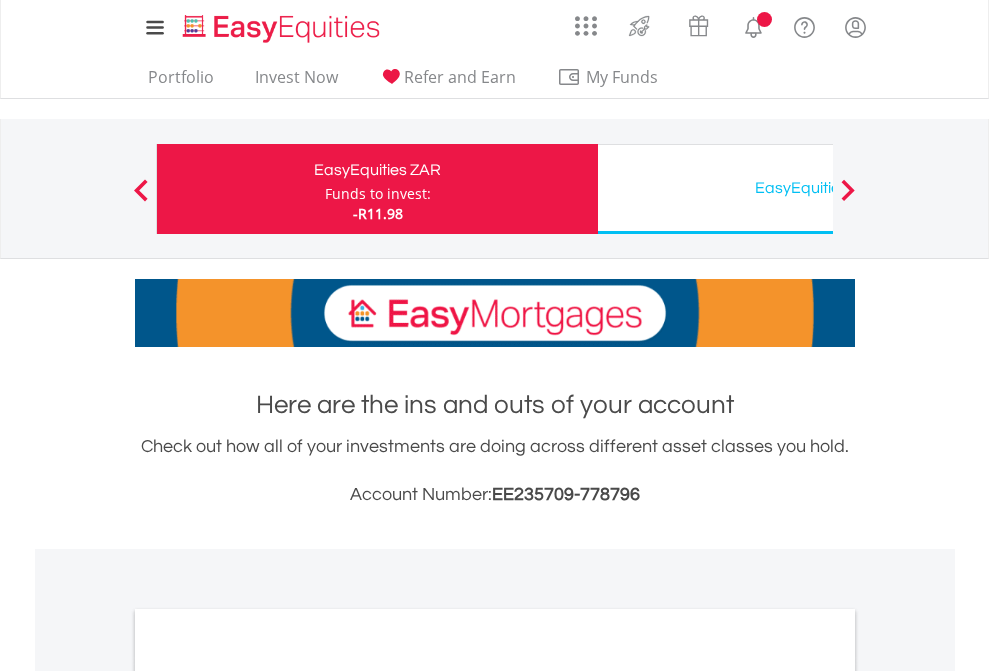 scroll, scrollTop: 0, scrollLeft: 0, axis: both 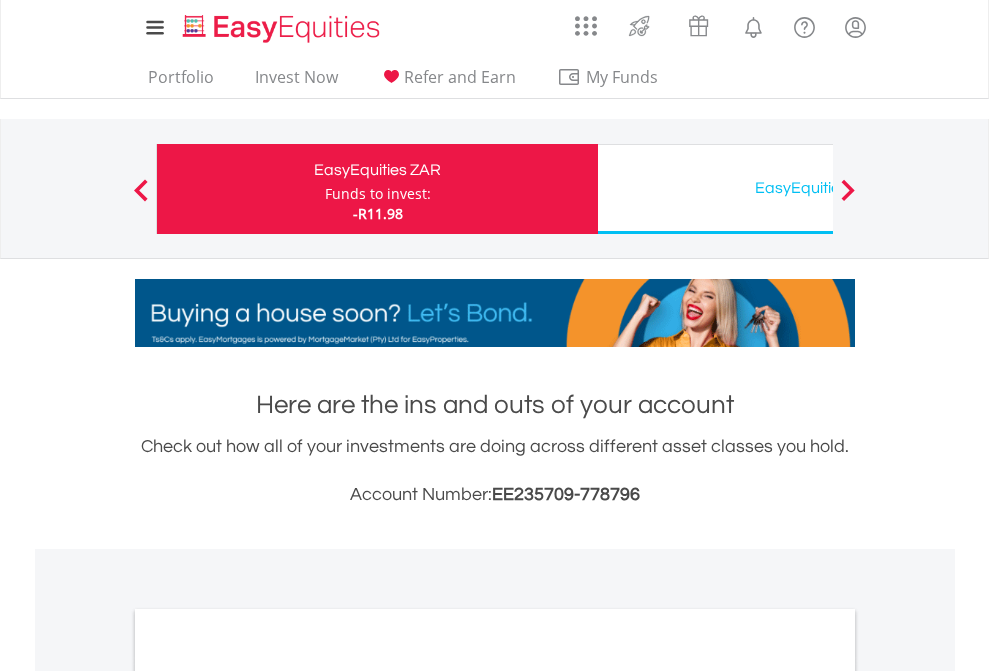 click on "Funds to invest:" at bounding box center (378, 194) 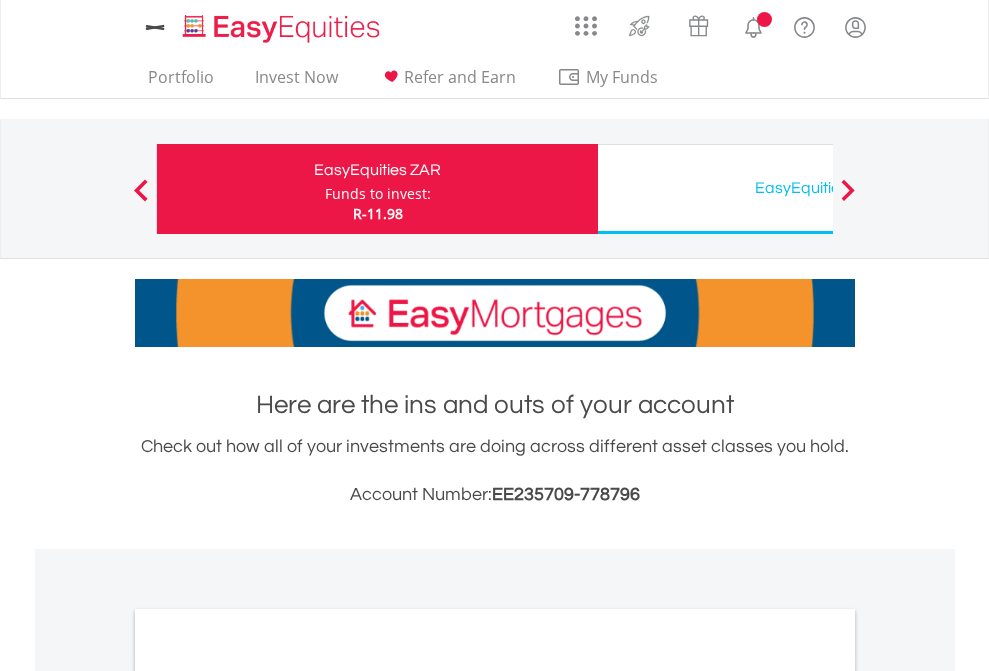 scroll, scrollTop: 0, scrollLeft: 0, axis: both 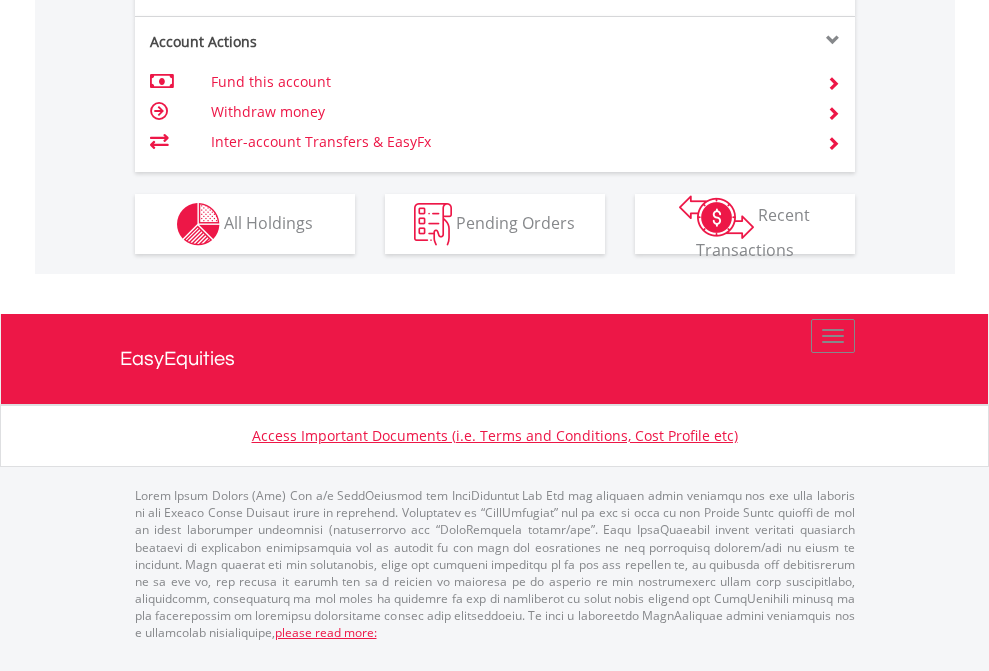 click on "Investment types" at bounding box center (706, -337) 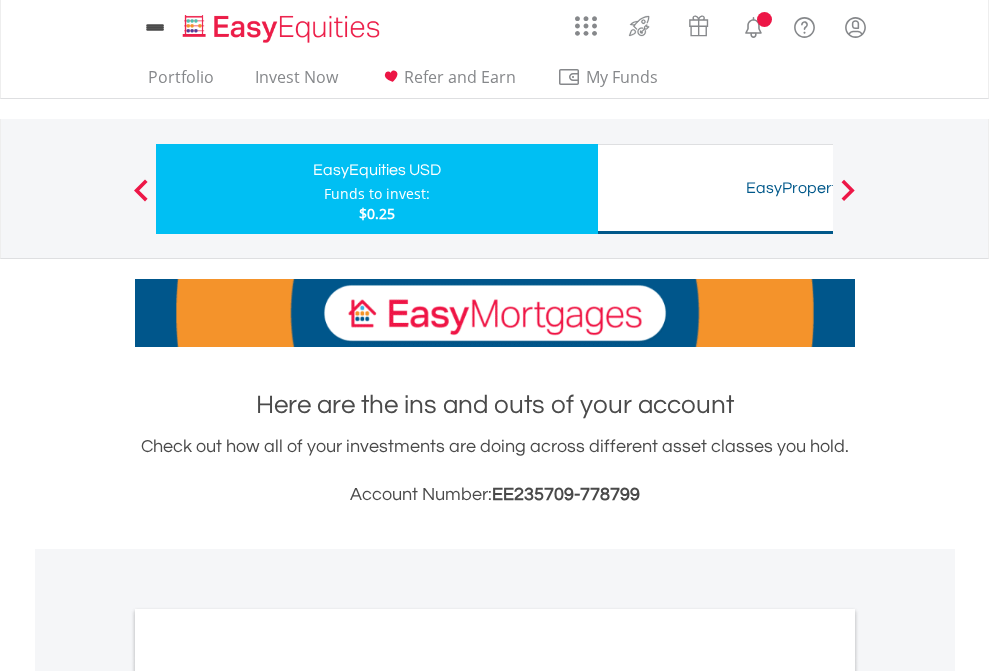 scroll, scrollTop: 0, scrollLeft: 0, axis: both 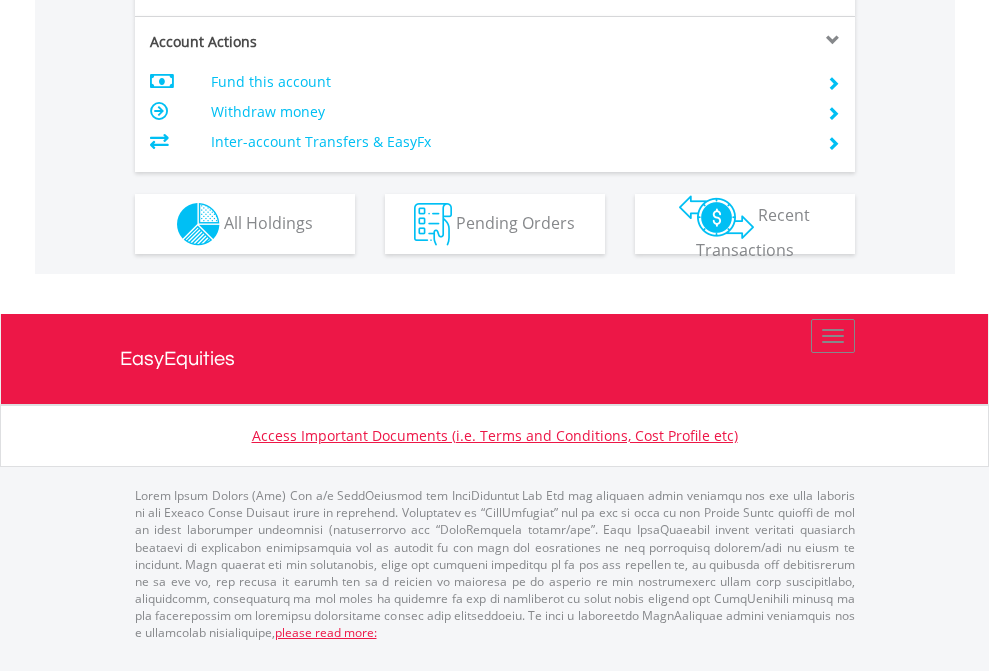 click on "Investment types" at bounding box center (706, -337) 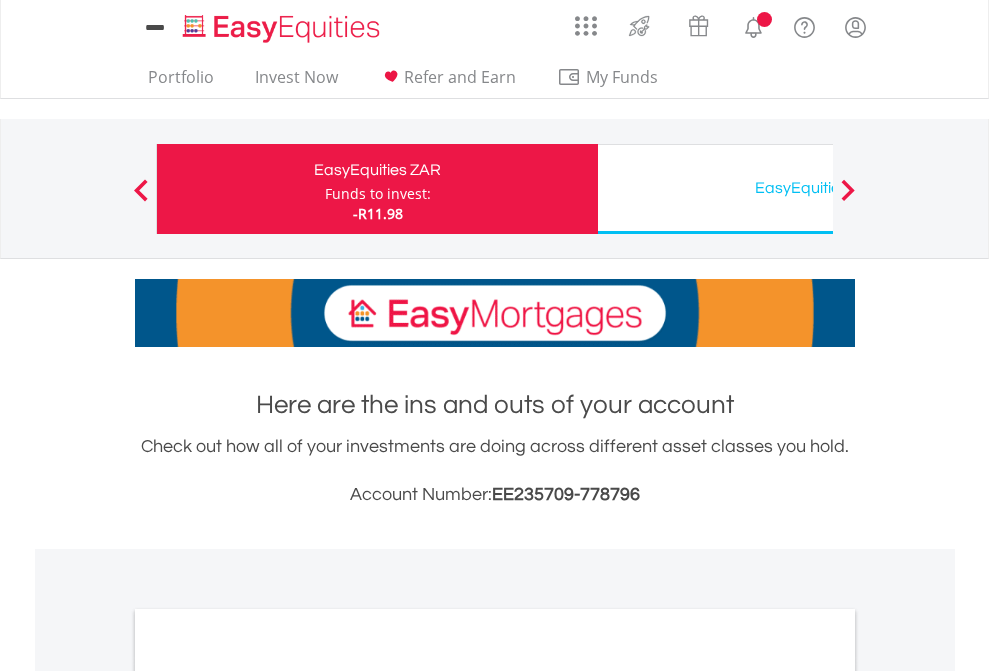 scroll, scrollTop: 0, scrollLeft: 0, axis: both 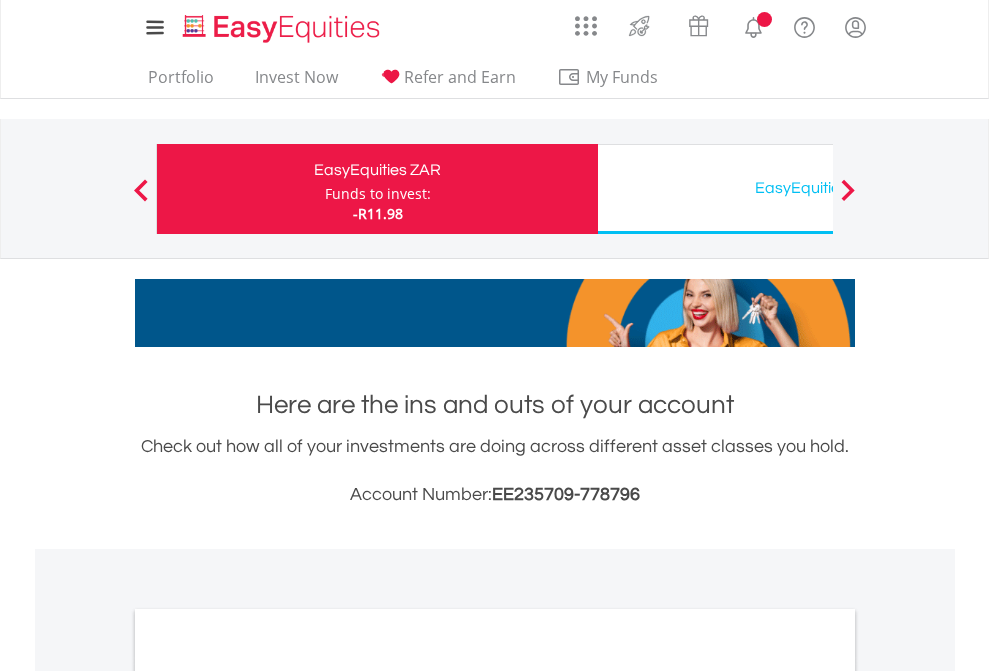 click on "All Holdings" at bounding box center [268, 1096] 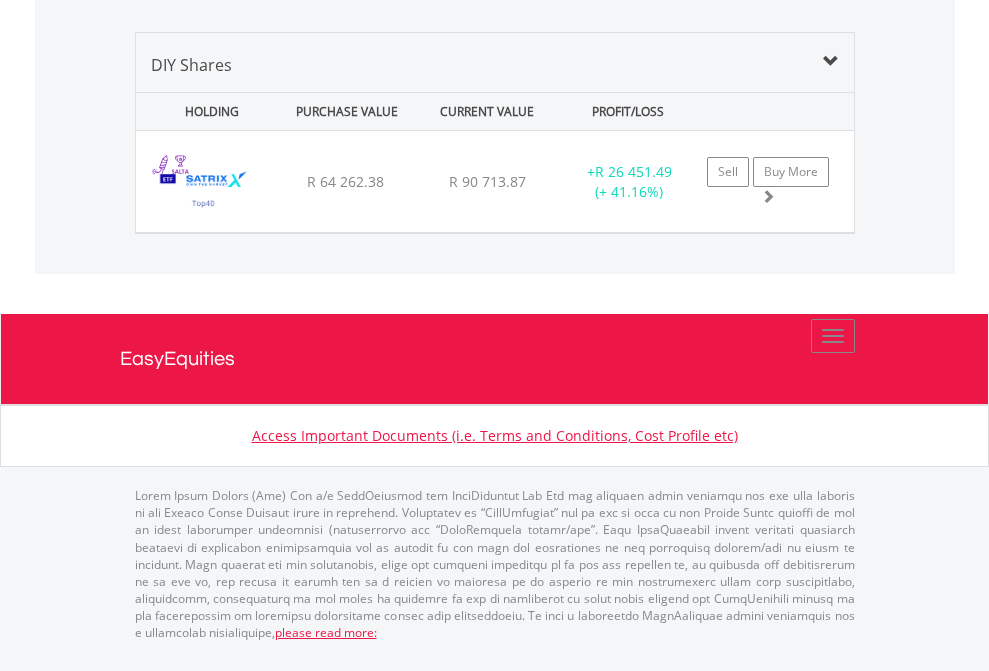 scroll, scrollTop: 1933, scrollLeft: 0, axis: vertical 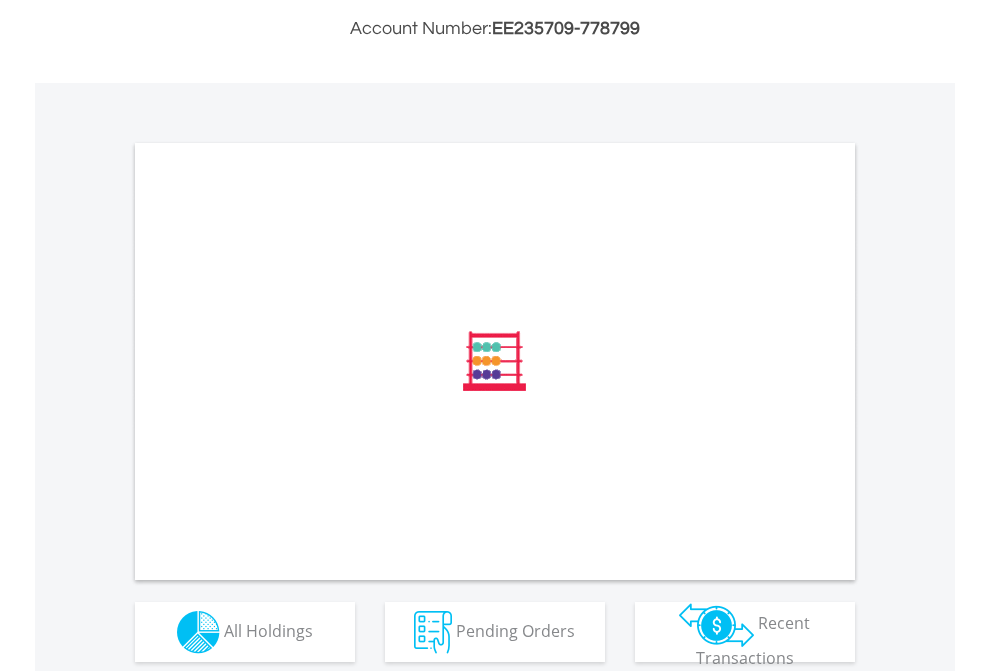 click on "All Holdings" at bounding box center (268, 630) 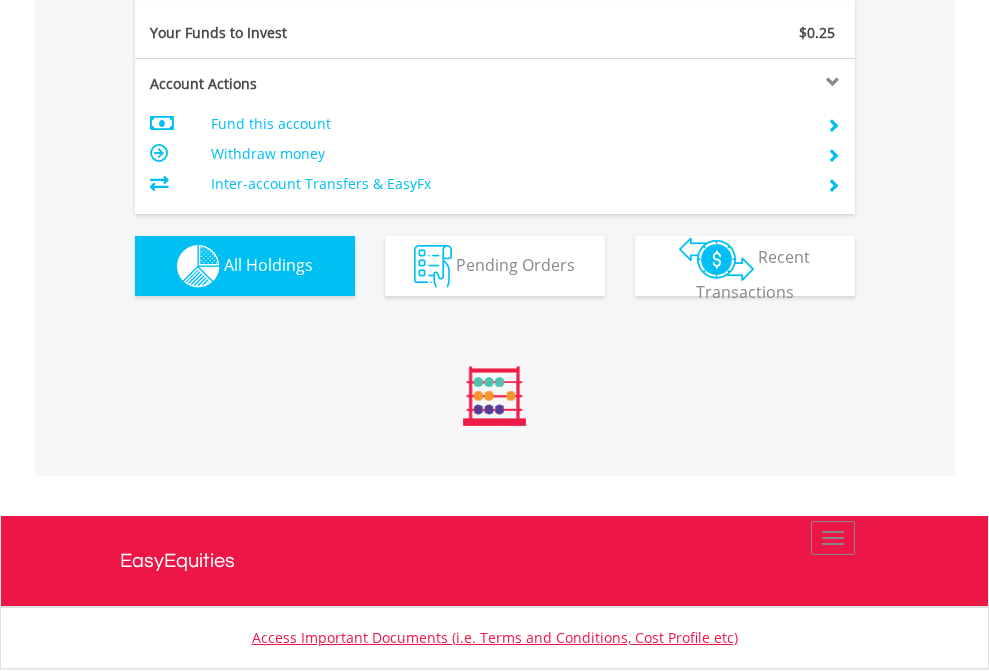 scroll, scrollTop: 999808, scrollLeft: 999687, axis: both 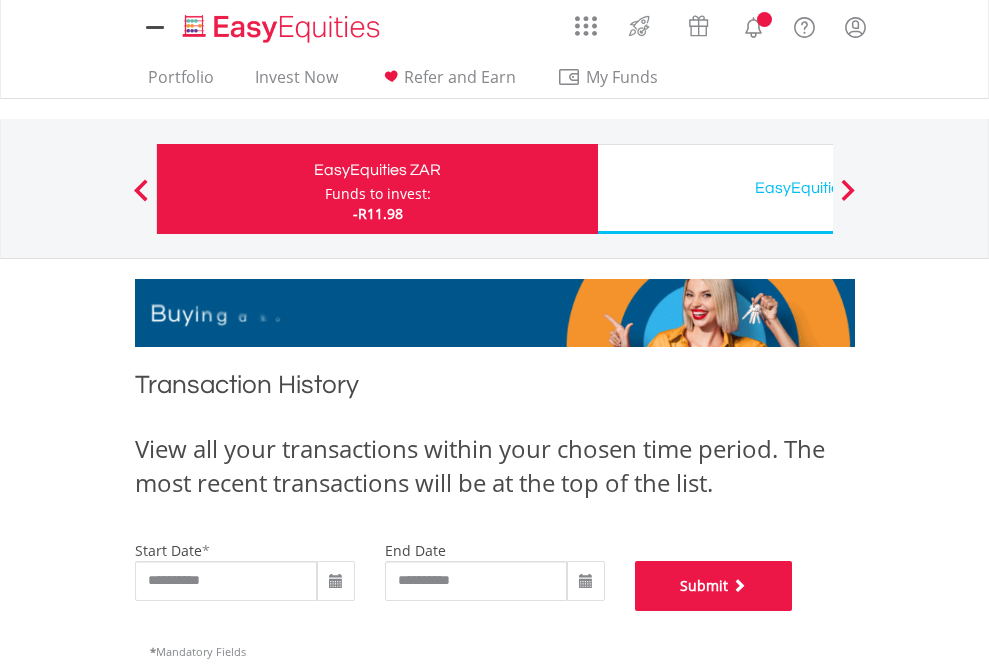 click on "Submit" at bounding box center (714, 586) 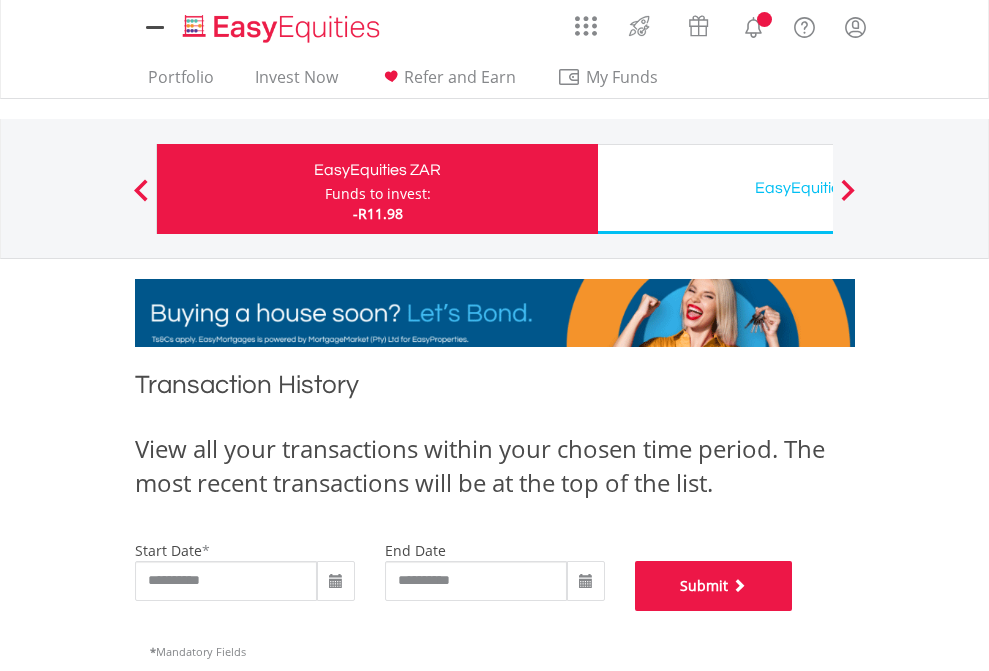 scroll, scrollTop: 811, scrollLeft: 0, axis: vertical 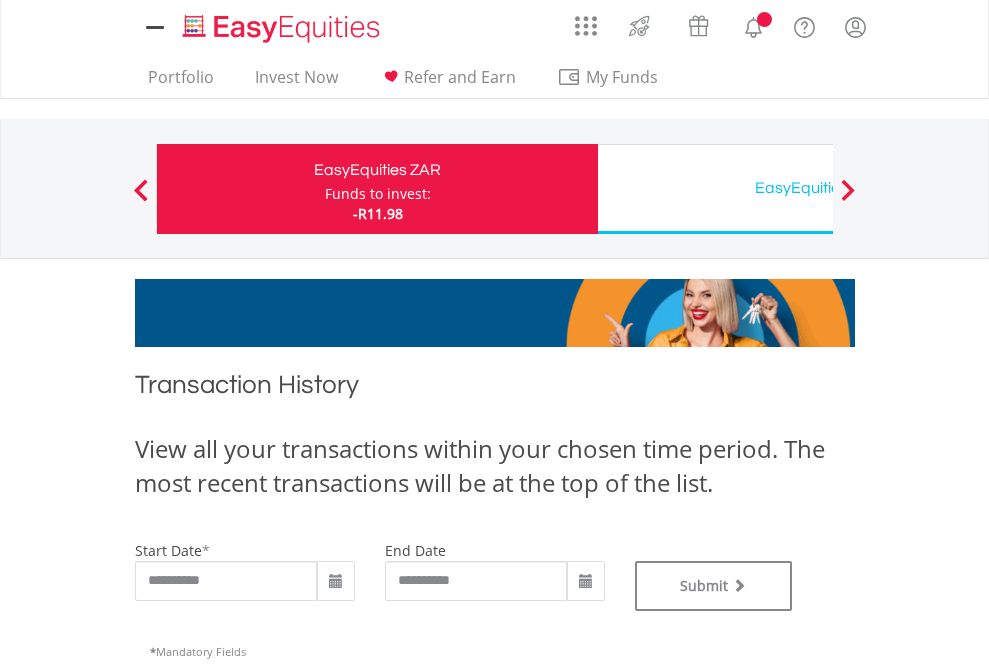 click on "EasyEquities USD" at bounding box center [818, 188] 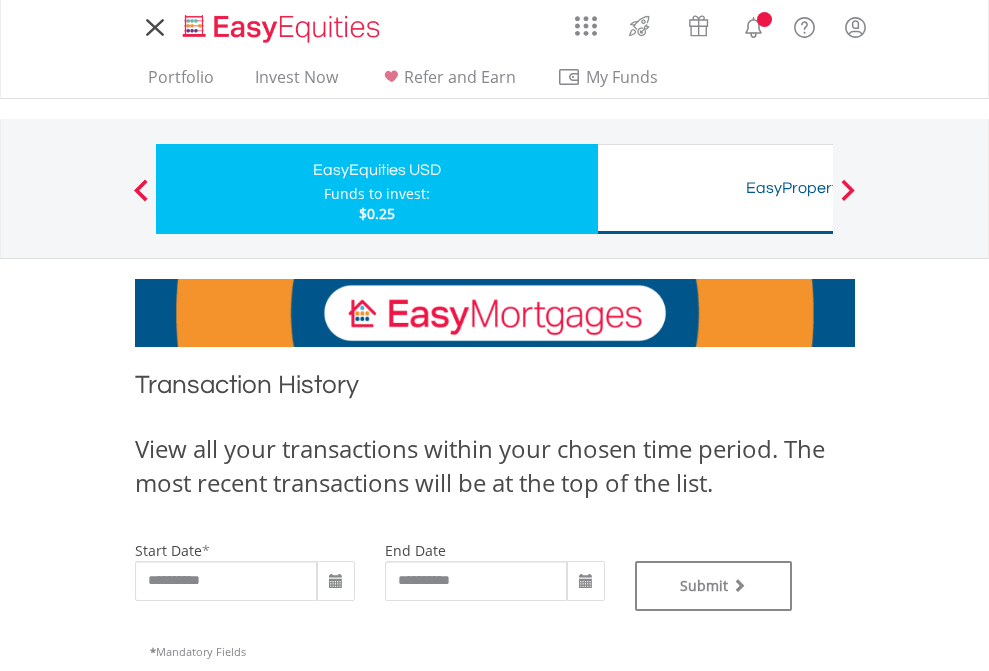 scroll, scrollTop: 0, scrollLeft: 0, axis: both 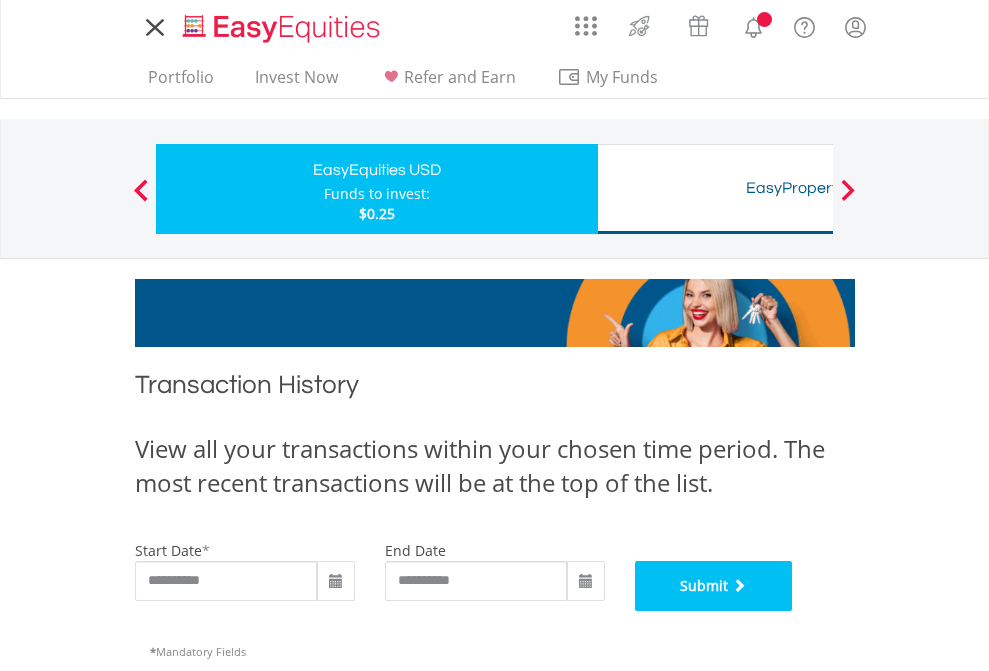 click on "Submit" at bounding box center (714, 586) 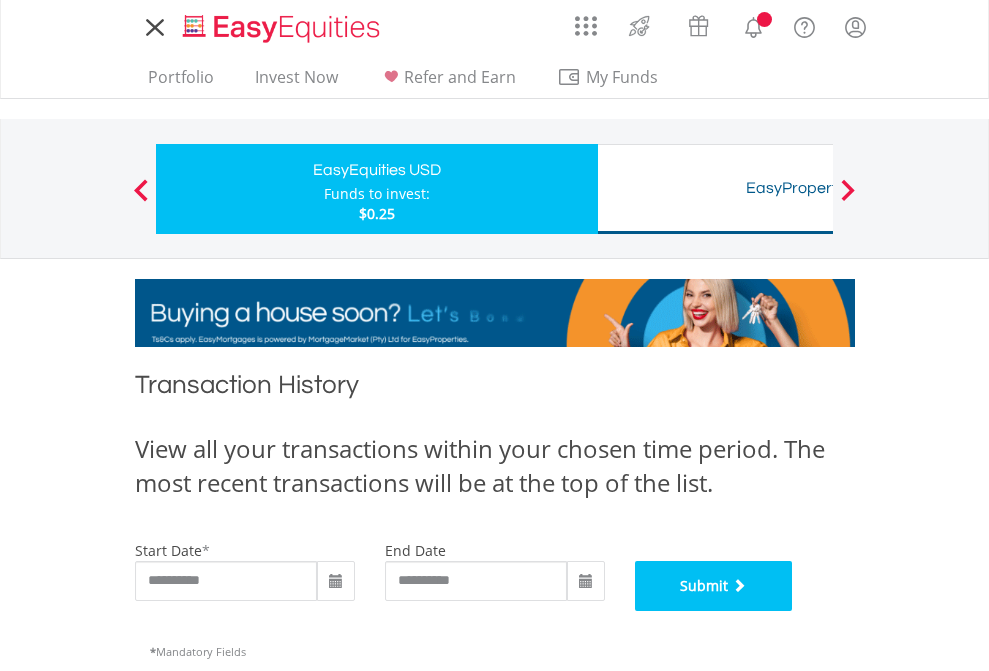 scroll, scrollTop: 811, scrollLeft: 0, axis: vertical 